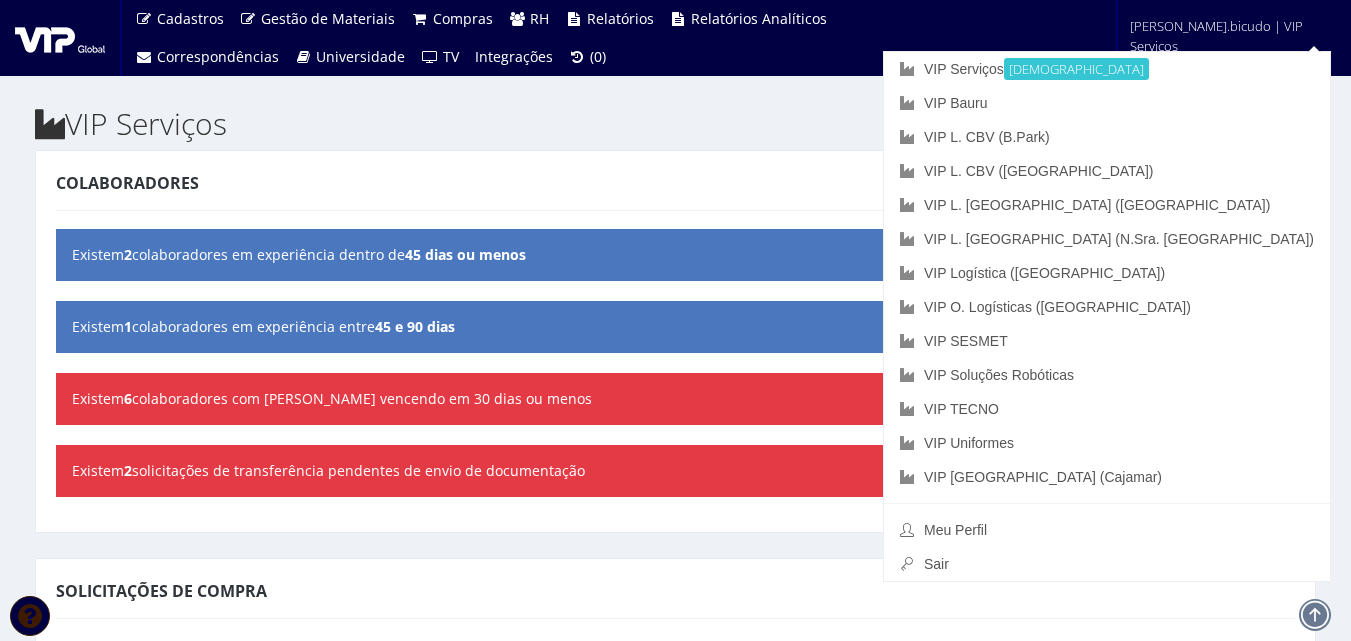scroll, scrollTop: 0, scrollLeft: 0, axis: both 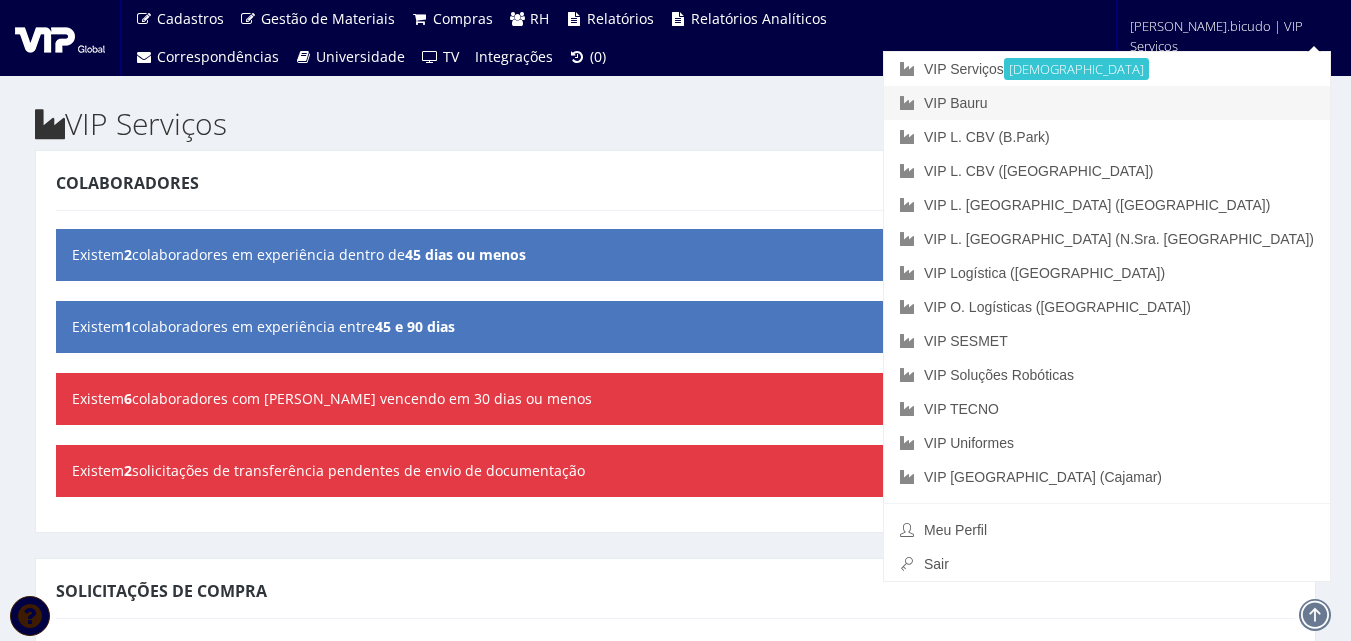 drag, startPoint x: 0, startPoint y: 0, endPoint x: 1172, endPoint y: 114, distance: 1177.5314 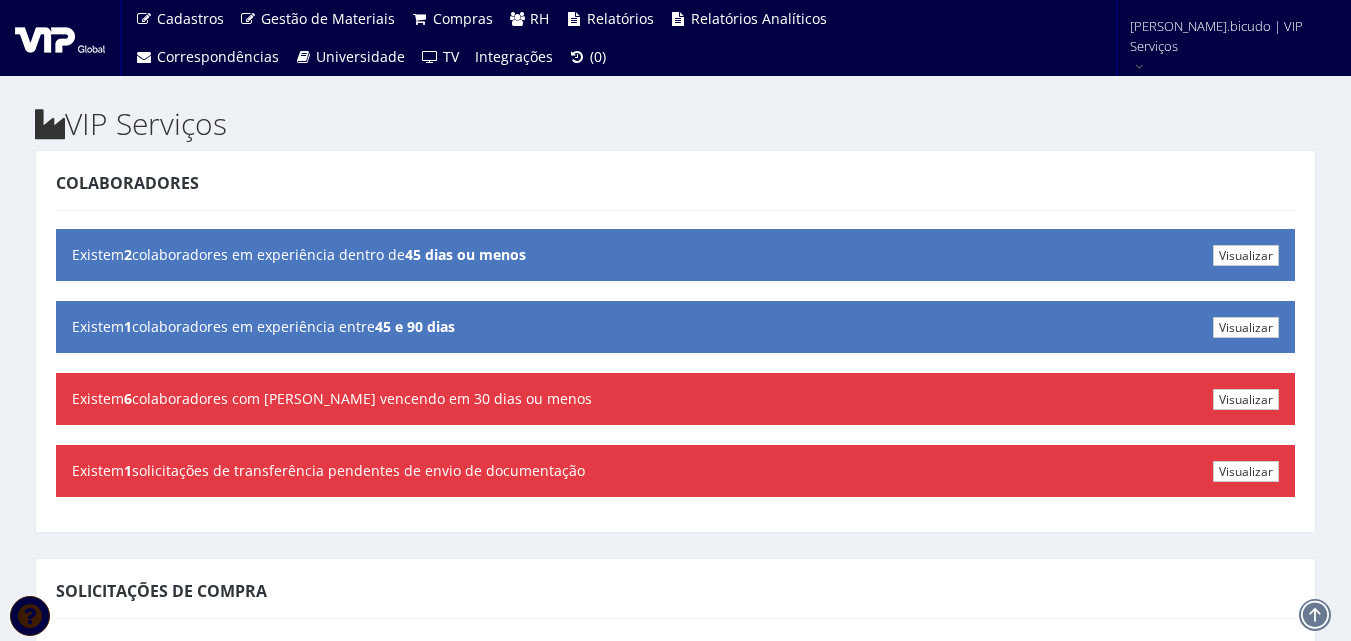 scroll, scrollTop: 0, scrollLeft: 0, axis: both 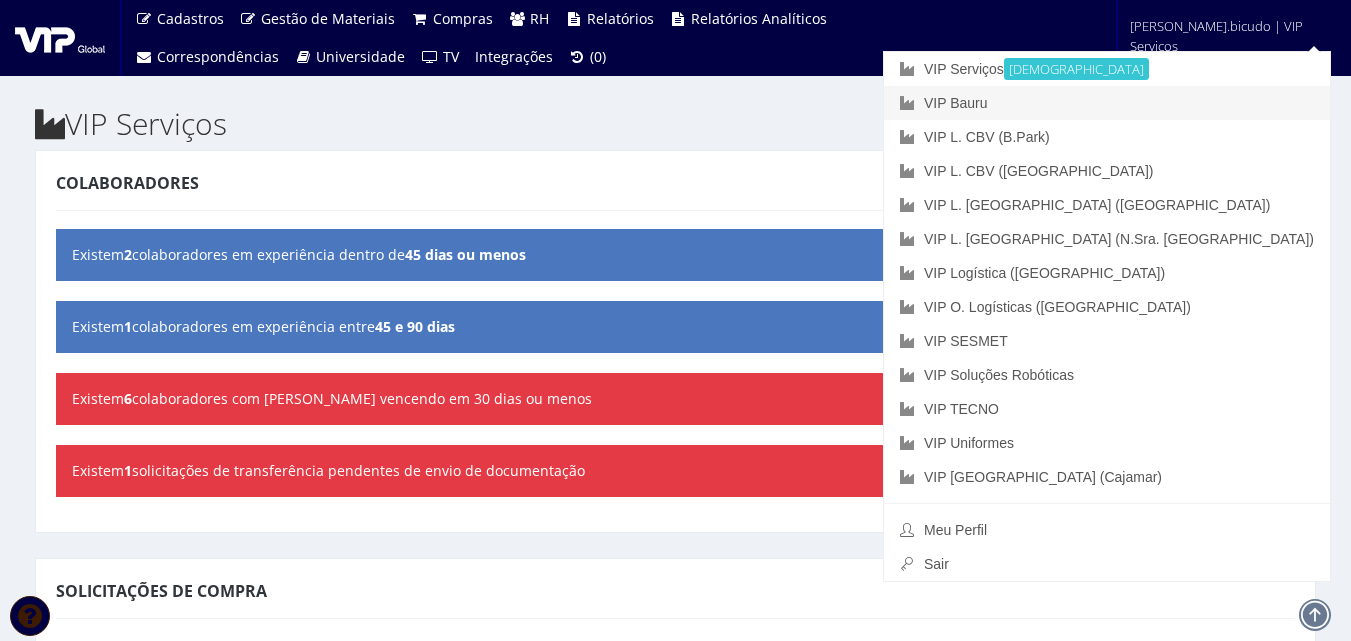 click on "VIP Bauru" at bounding box center [1107, 103] 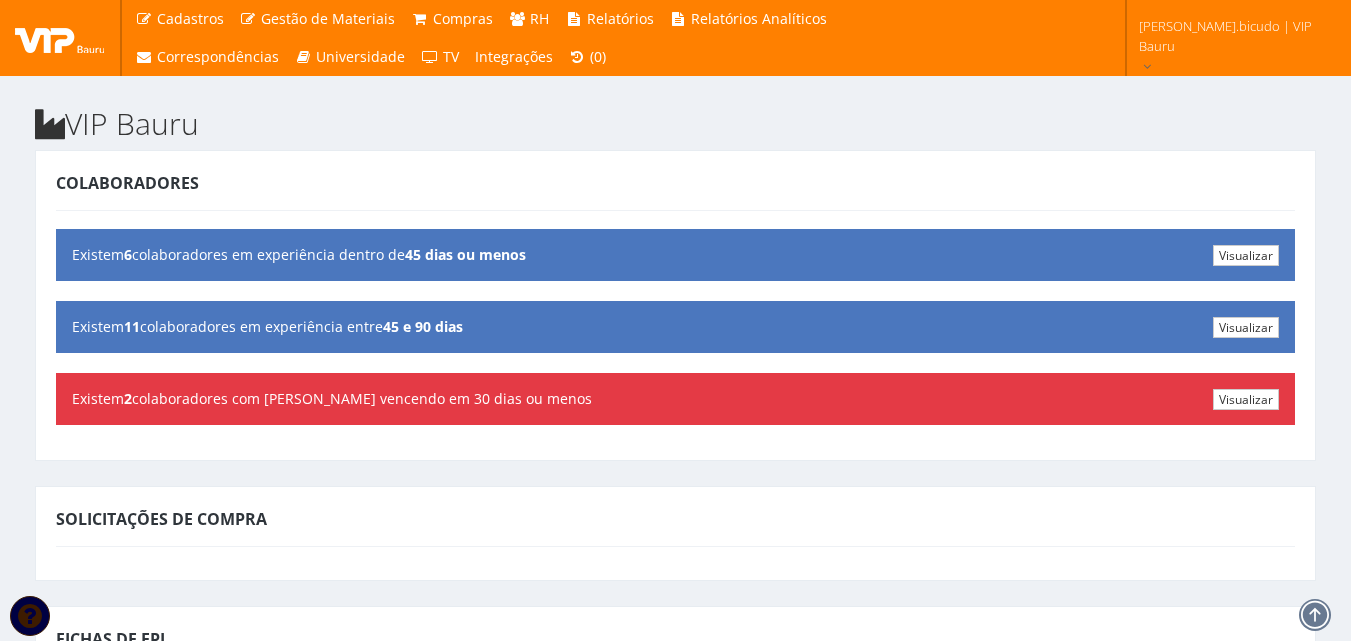 scroll, scrollTop: 0, scrollLeft: 0, axis: both 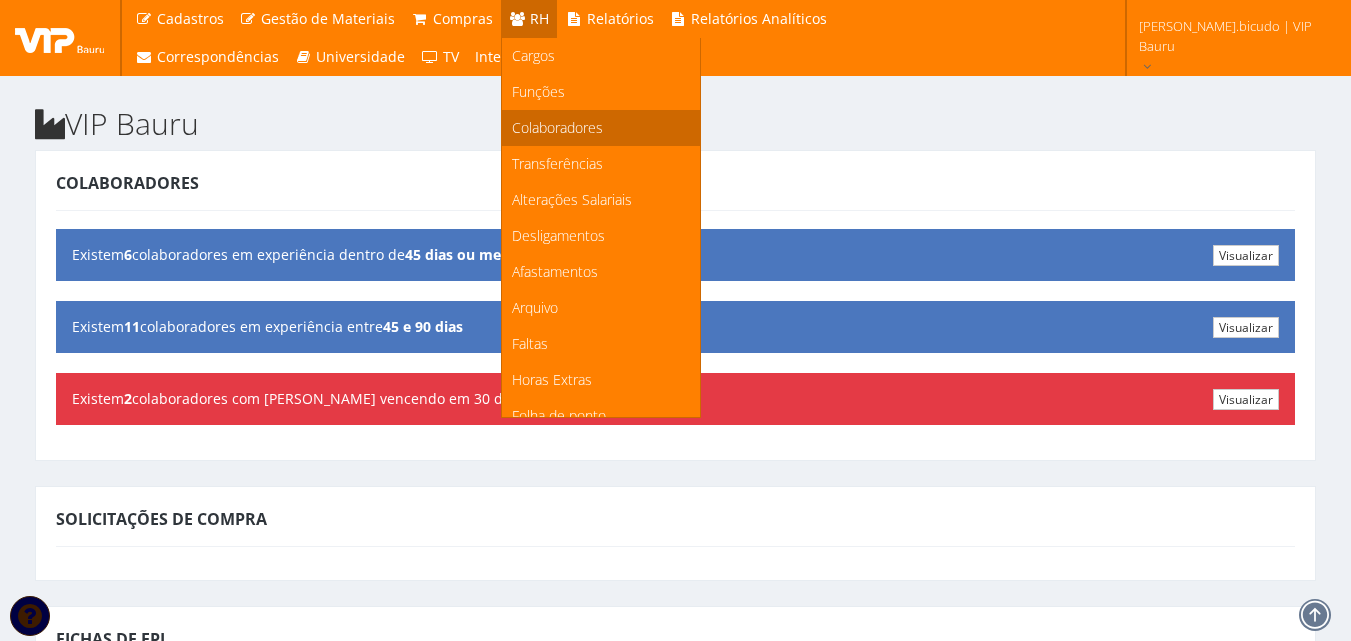 click on "Colaboradores" at bounding box center (557, 127) 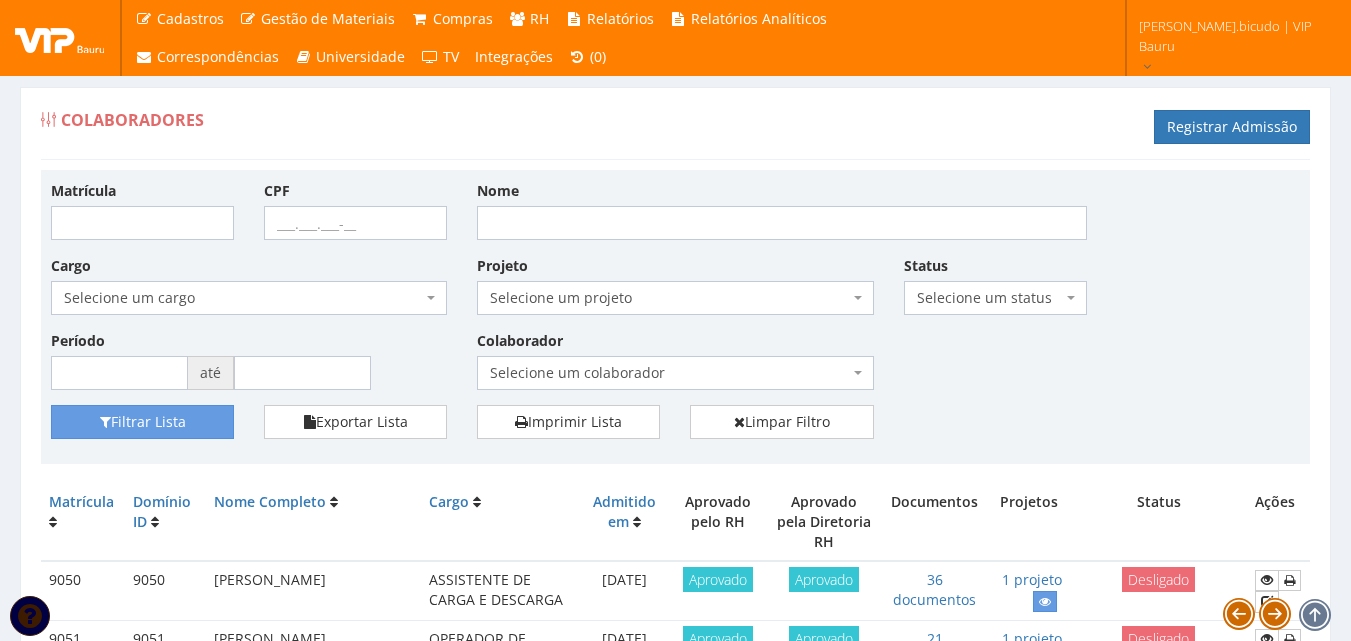 scroll, scrollTop: 0, scrollLeft: 0, axis: both 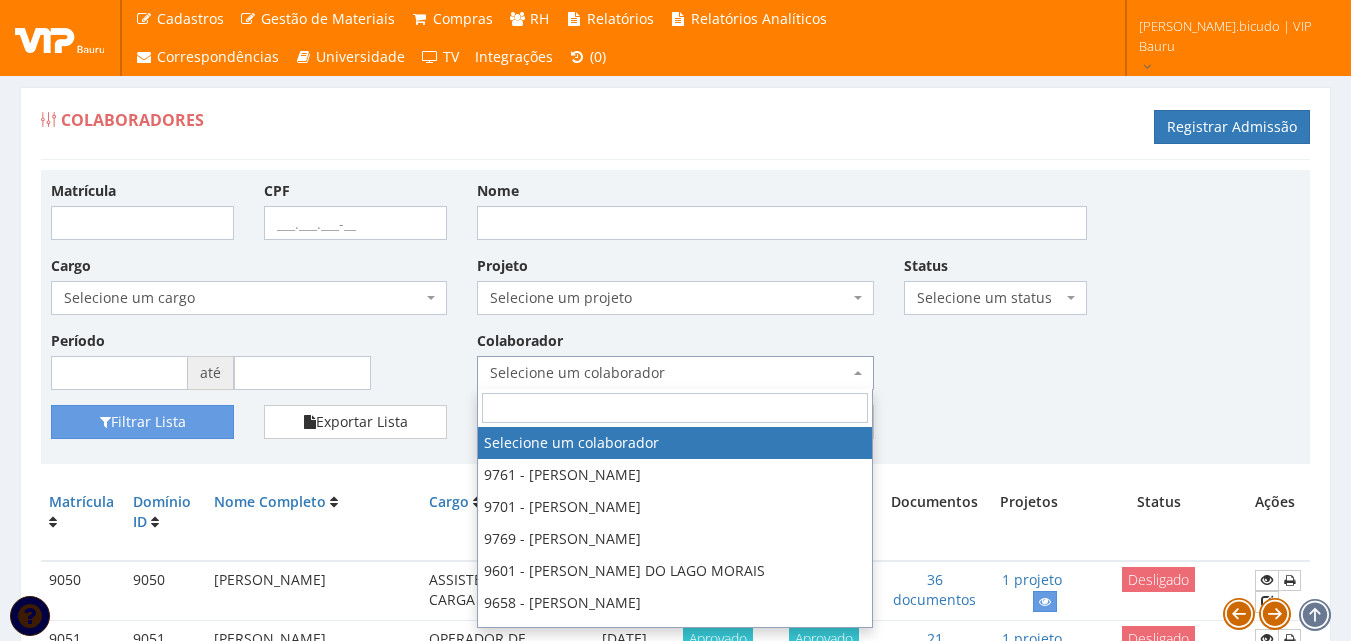 click on "Selecione um colaborador" at bounding box center (669, 373) 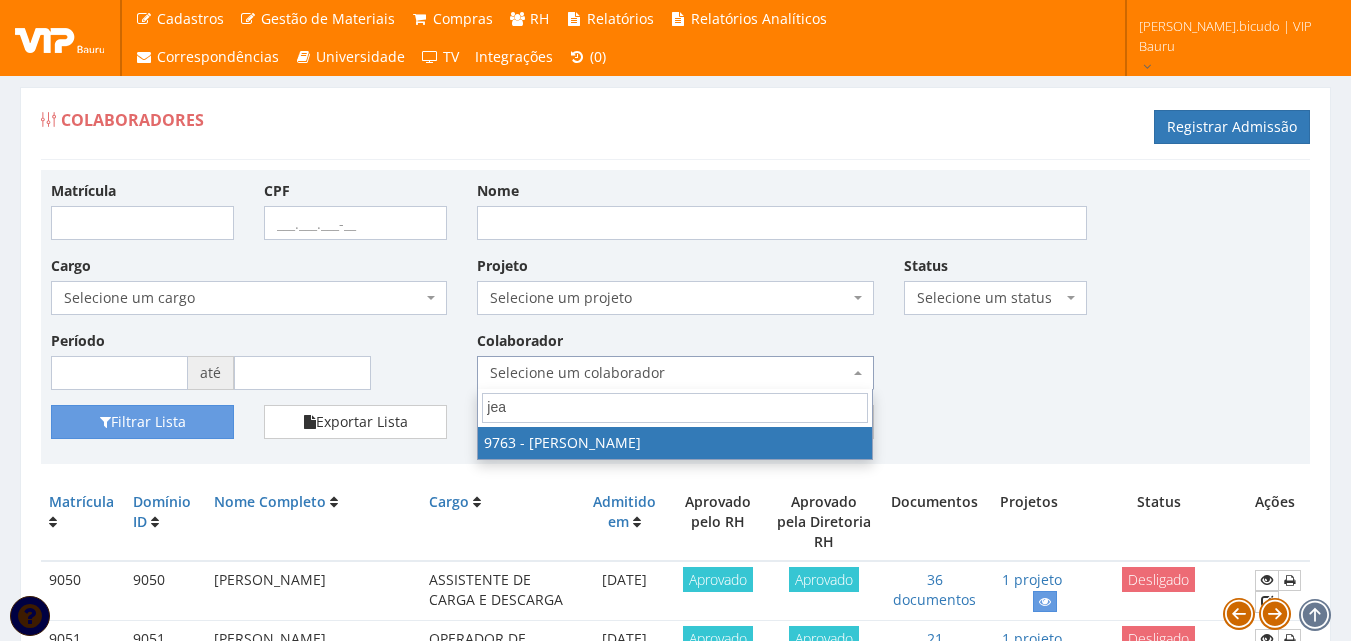 type on "jean" 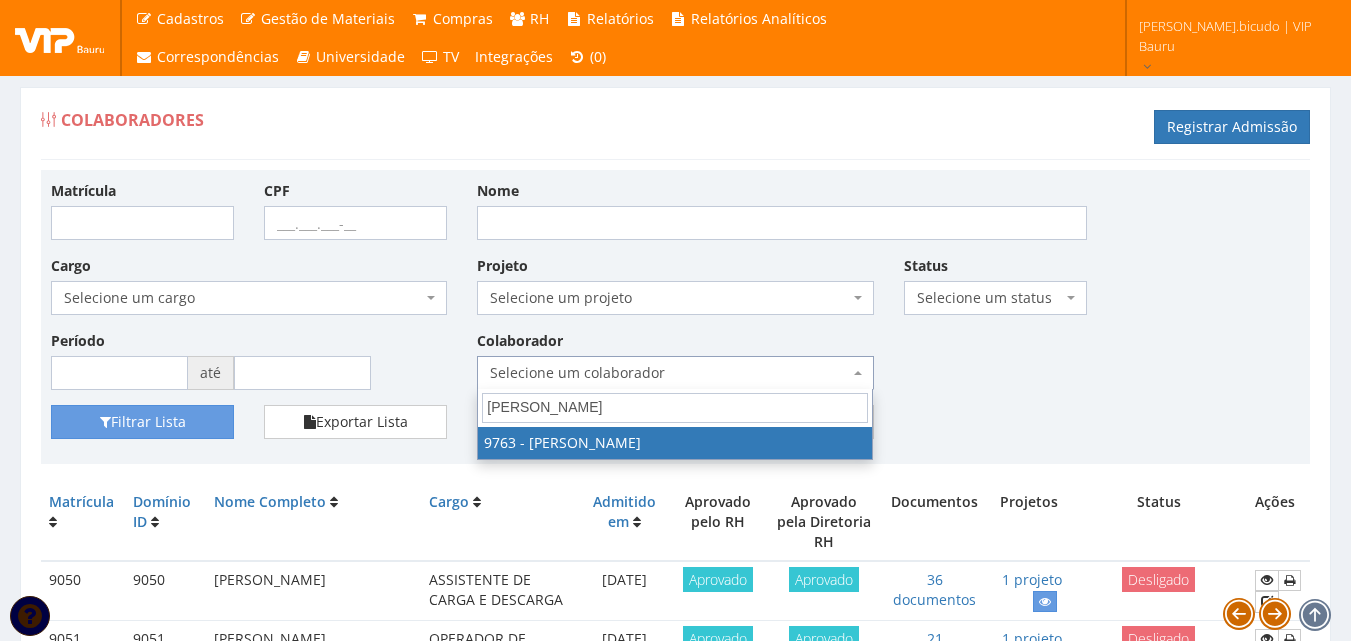 select on "4052" 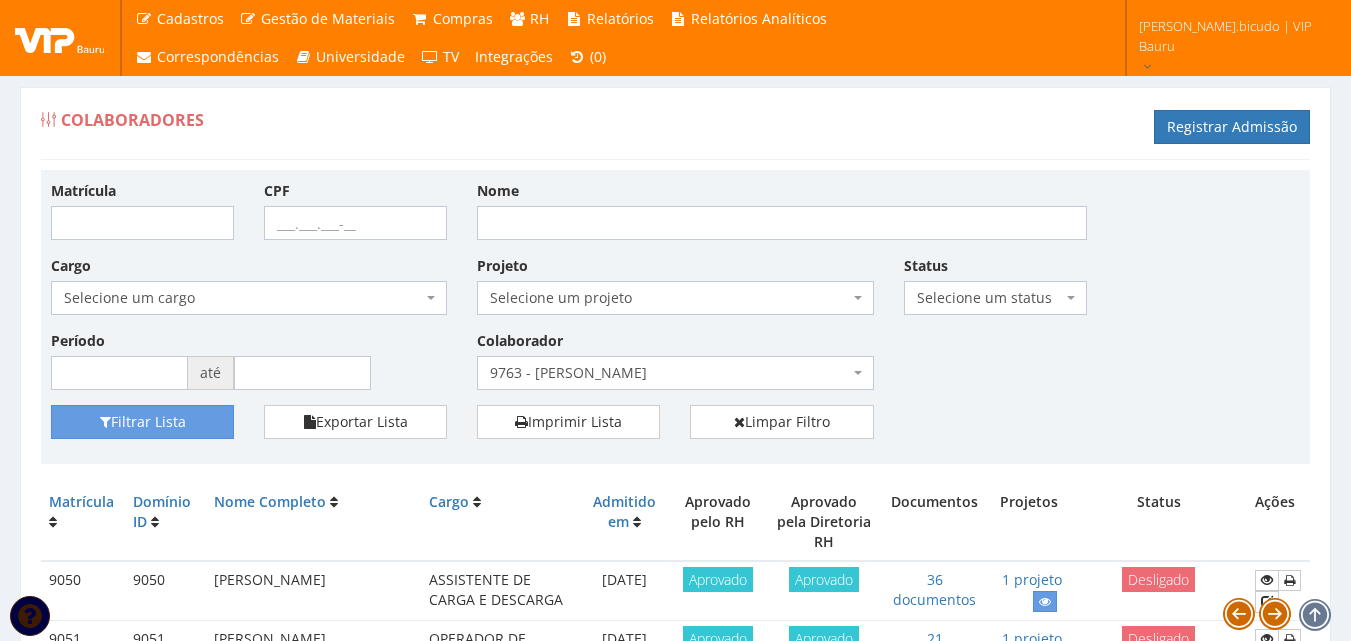 drag, startPoint x: 139, startPoint y: 442, endPoint x: 137, endPoint y: 416, distance: 26.076809 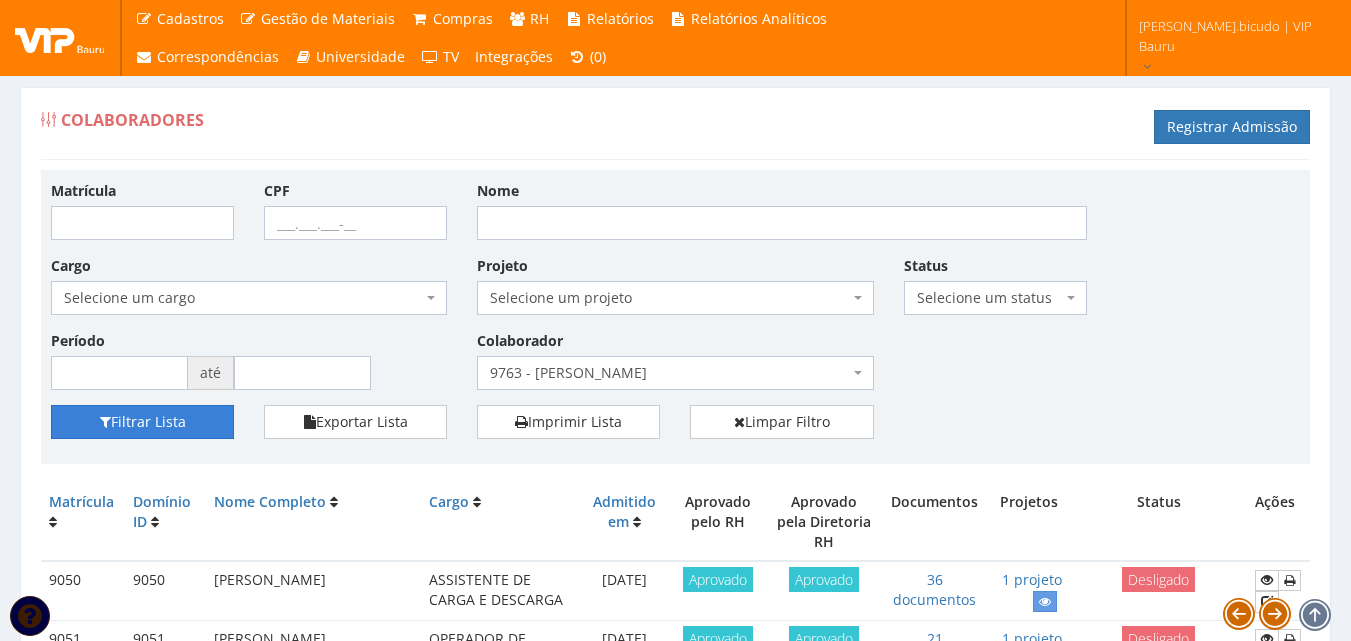 click on "Filtrar Lista
Exportar Lista
Imprimir Lista
Limpar Filtro" at bounding box center [675, 429] 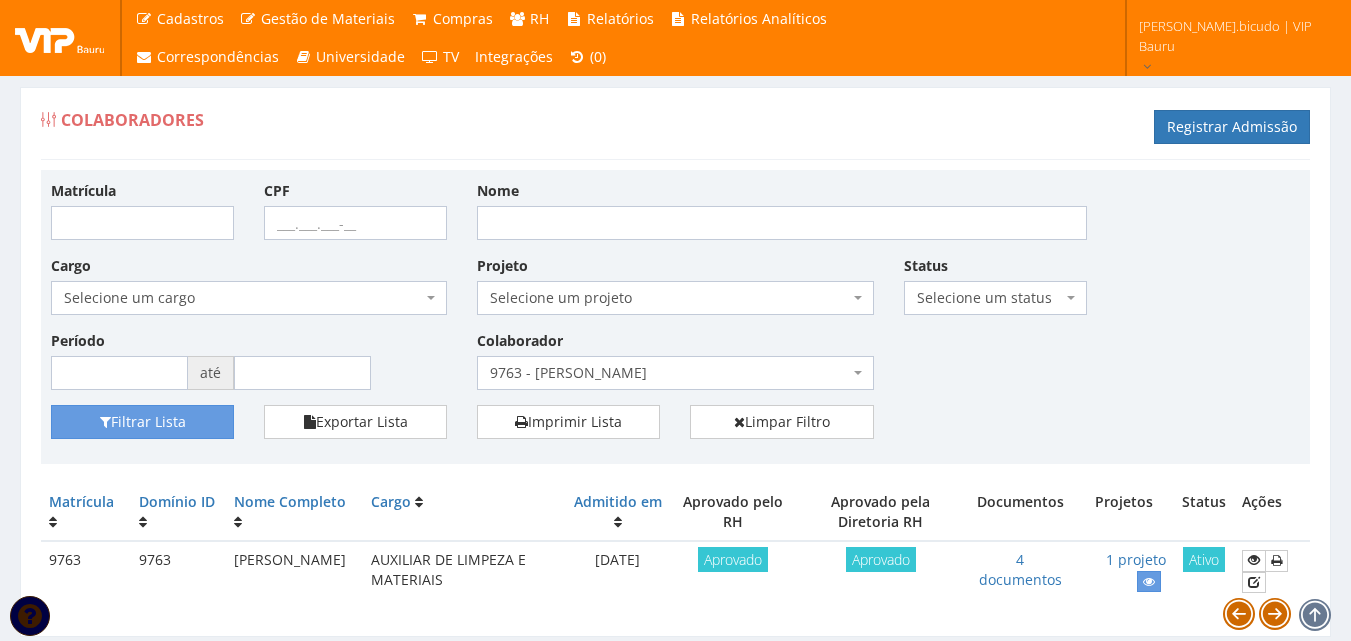scroll, scrollTop: 0, scrollLeft: 0, axis: both 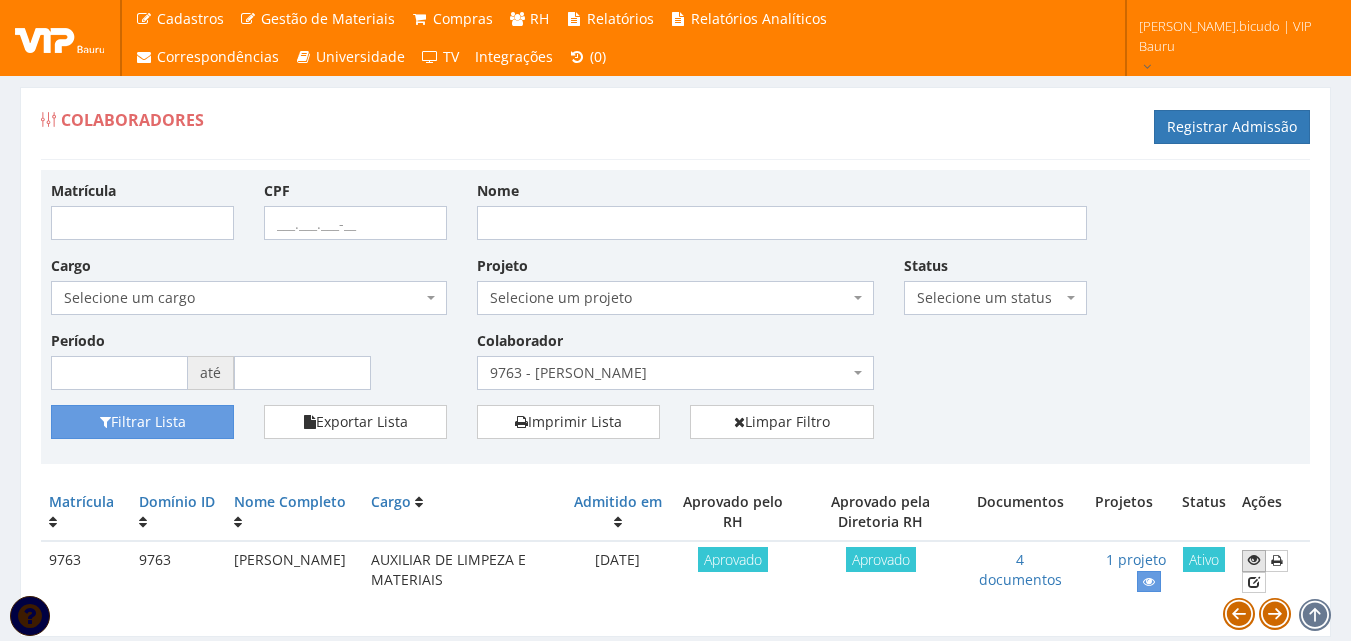 click at bounding box center (1254, 560) 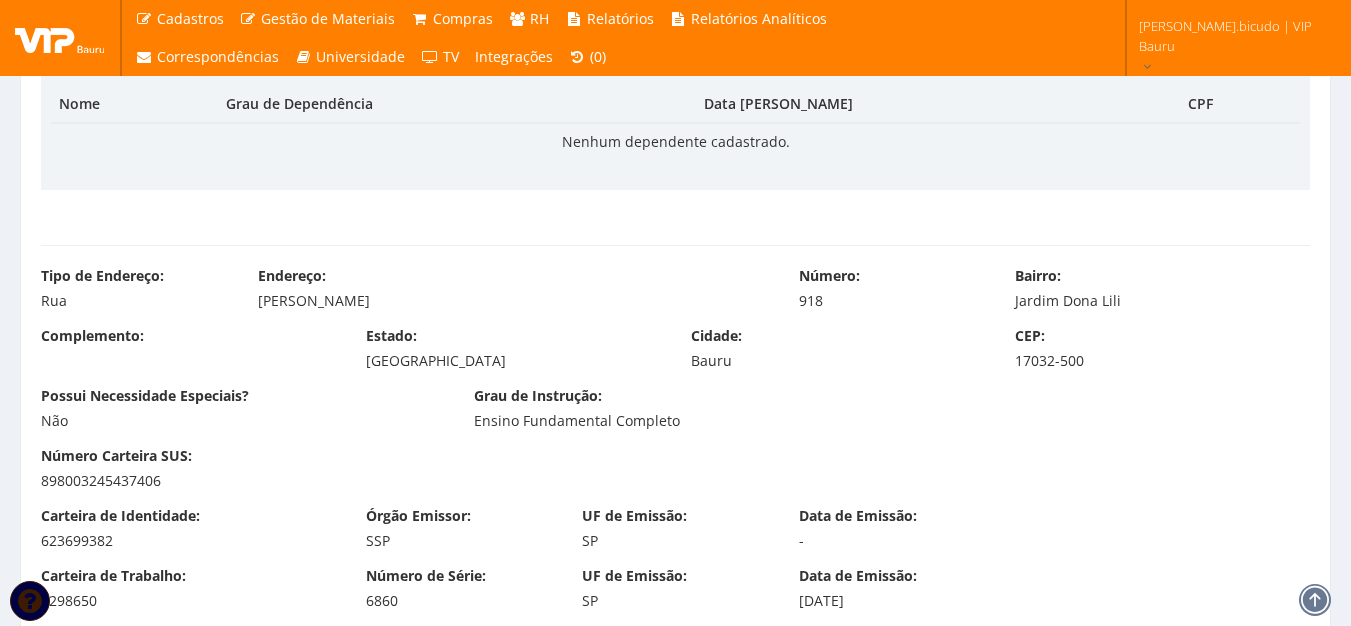 scroll, scrollTop: 900, scrollLeft: 0, axis: vertical 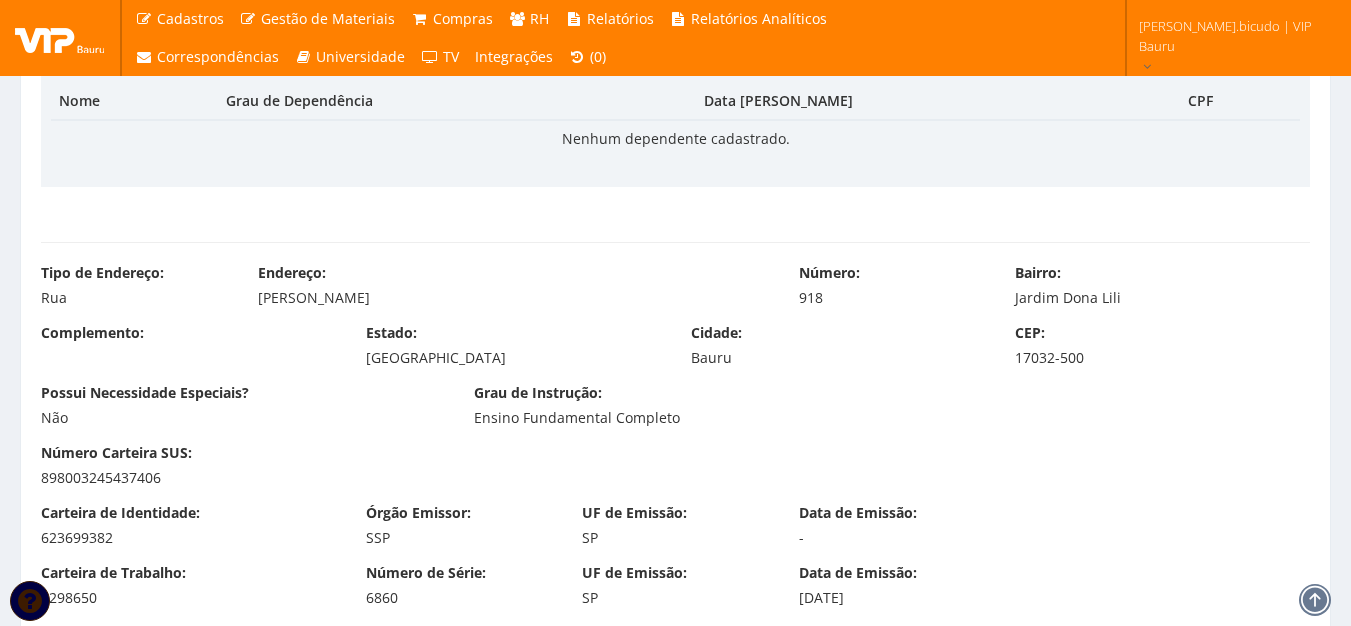 drag, startPoint x: 254, startPoint y: 300, endPoint x: 390, endPoint y: 301, distance: 136.00368 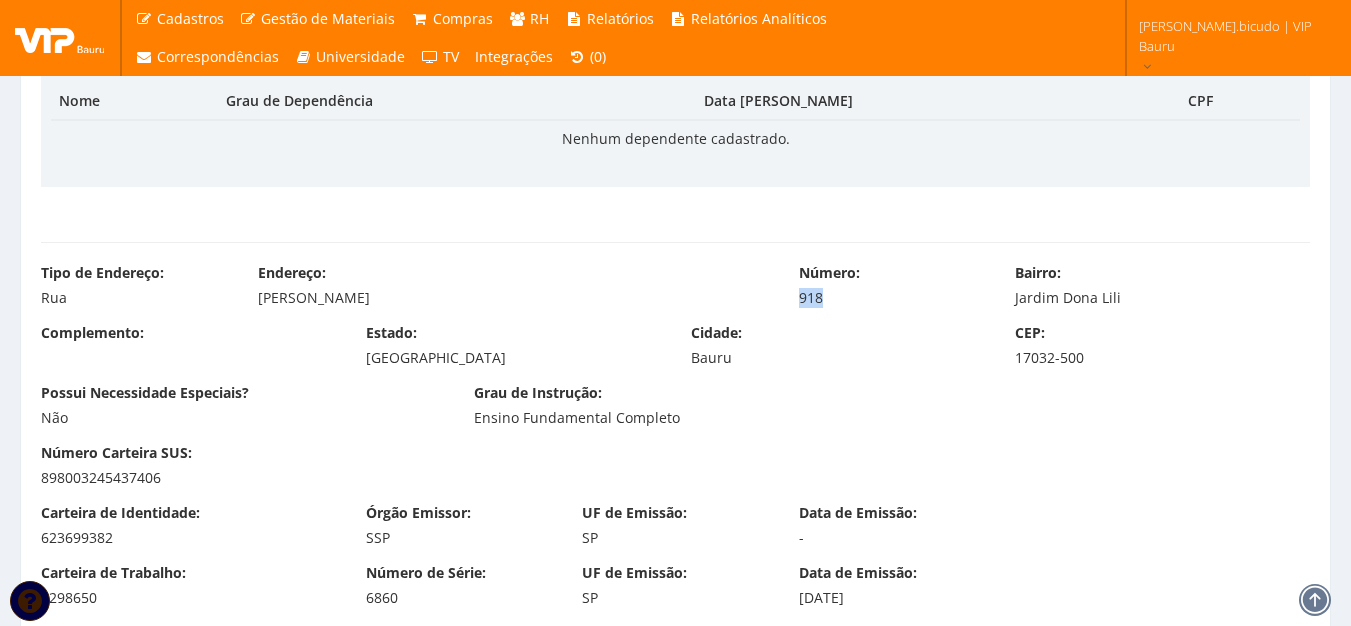 drag, startPoint x: 833, startPoint y: 298, endPoint x: 800, endPoint y: 300, distance: 33.06055 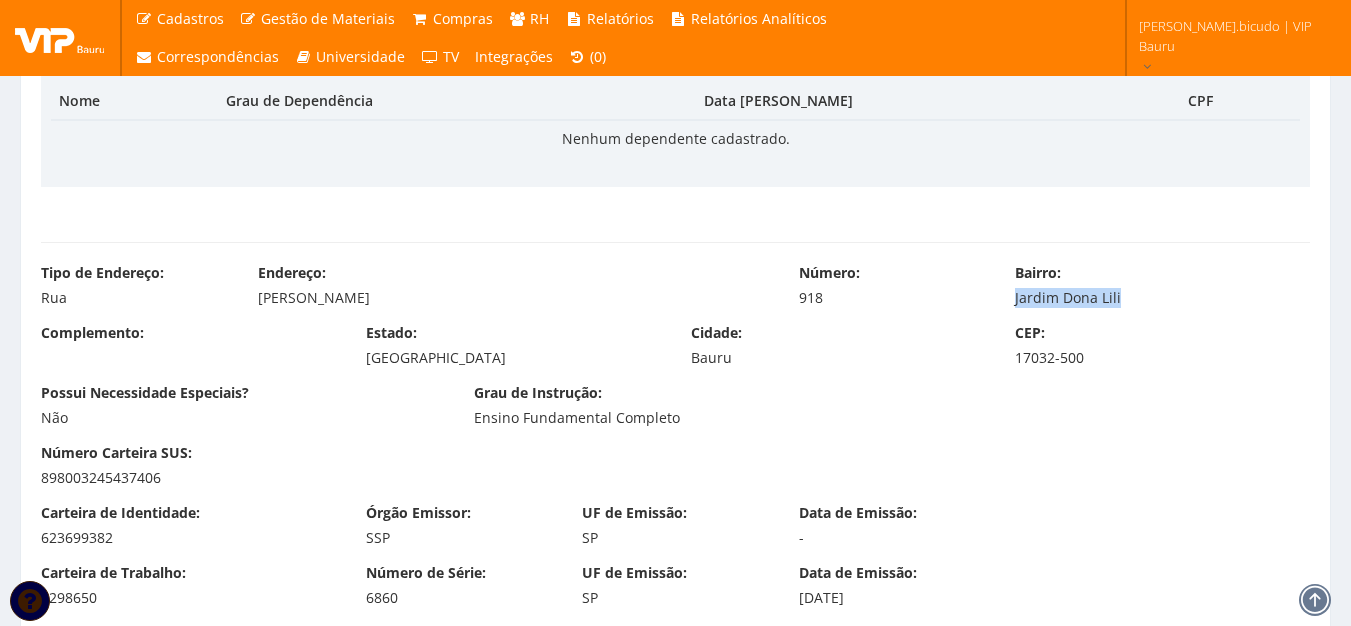 drag, startPoint x: 1016, startPoint y: 296, endPoint x: 1142, endPoint y: 294, distance: 126.01587 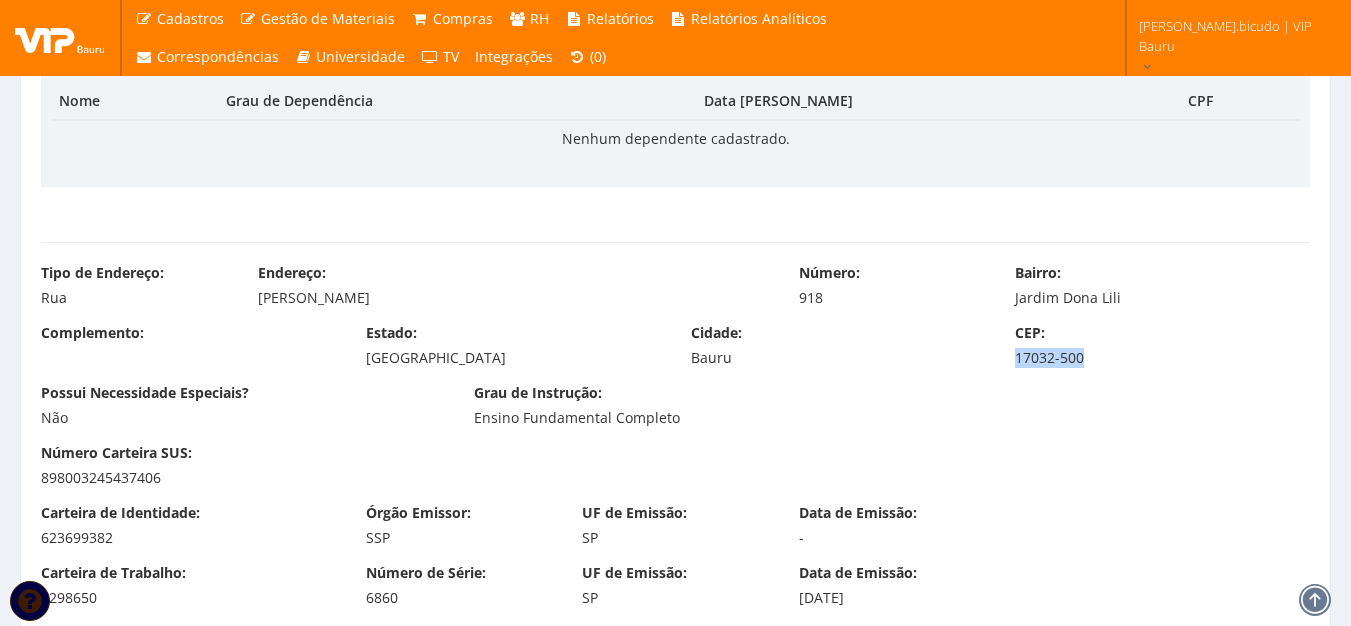 drag, startPoint x: 1014, startPoint y: 361, endPoint x: 1111, endPoint y: 361, distance: 97 